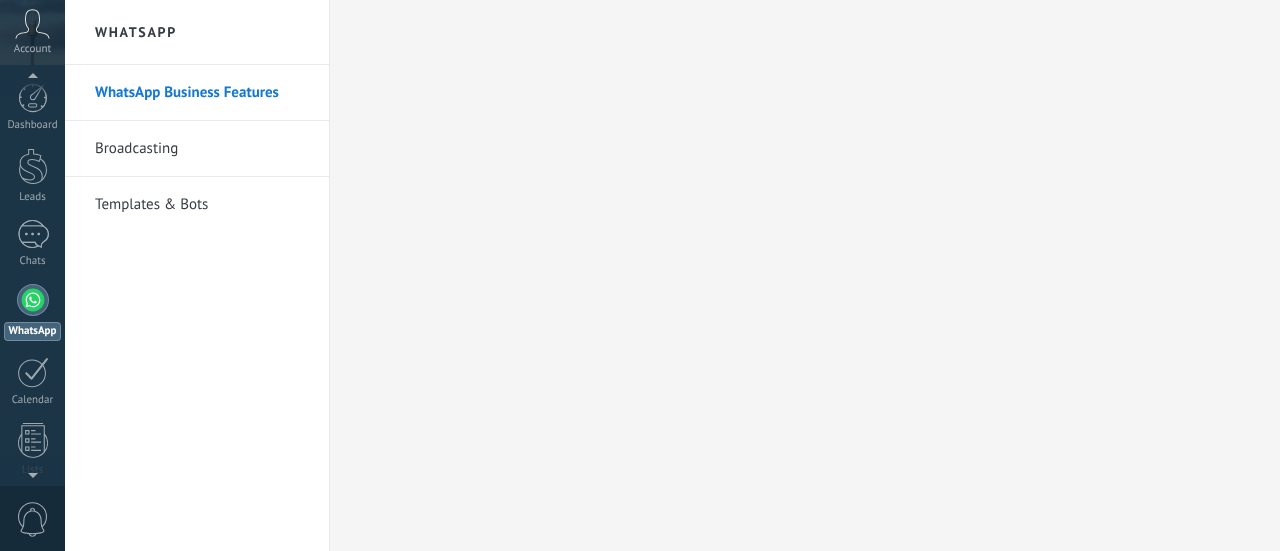 scroll, scrollTop: 0, scrollLeft: 0, axis: both 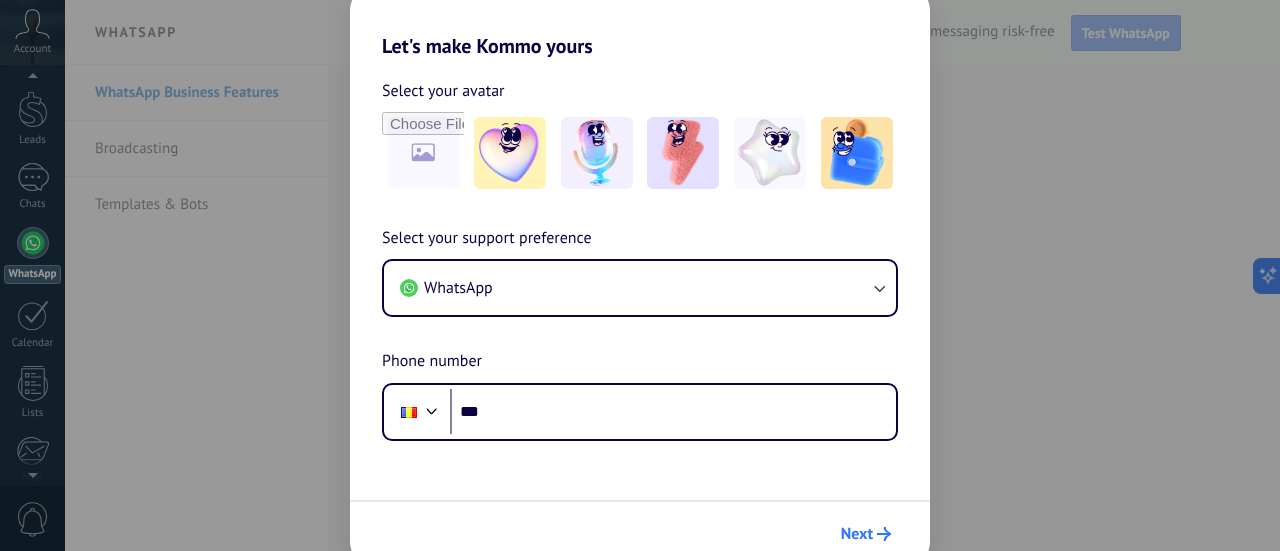 click on "Next" at bounding box center [857, 534] 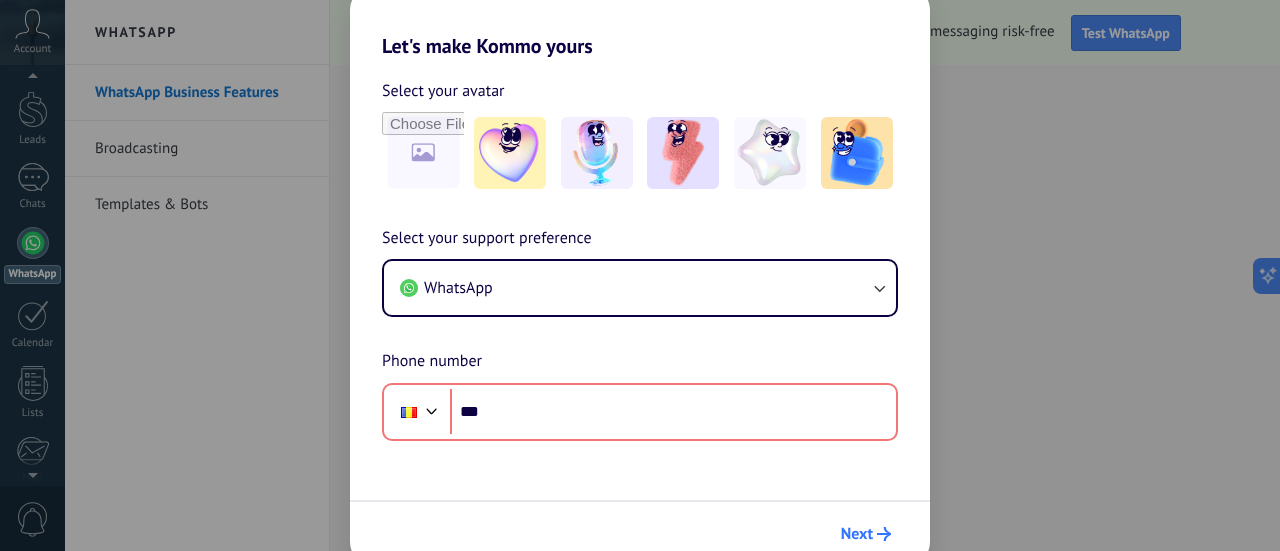 click on "Next" at bounding box center [857, 534] 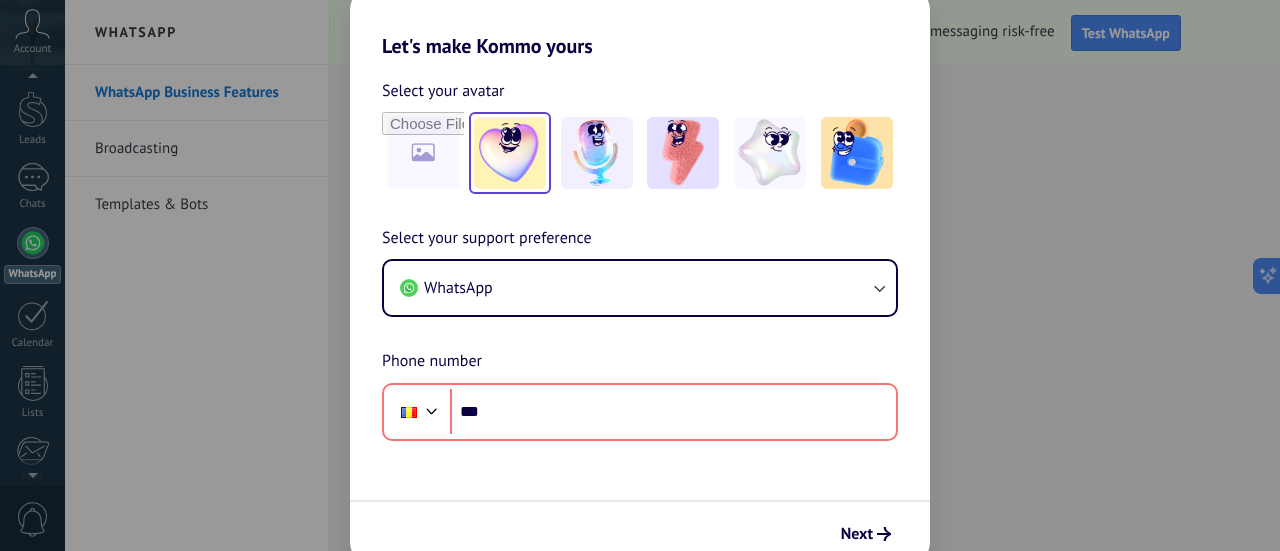 click at bounding box center (510, 153) 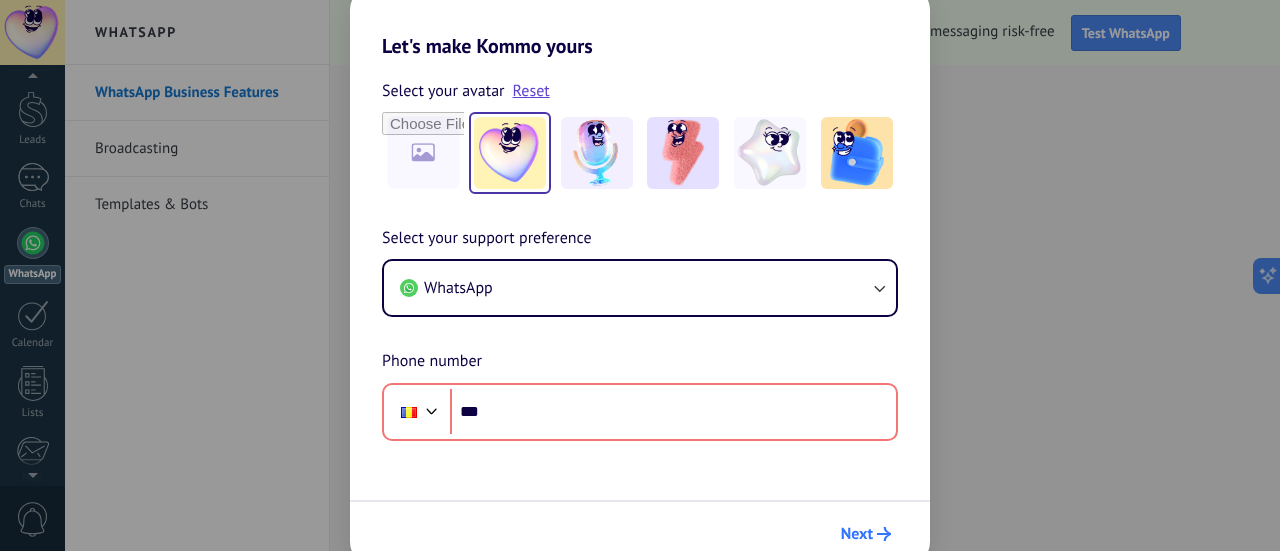 click on "Next" at bounding box center (857, 534) 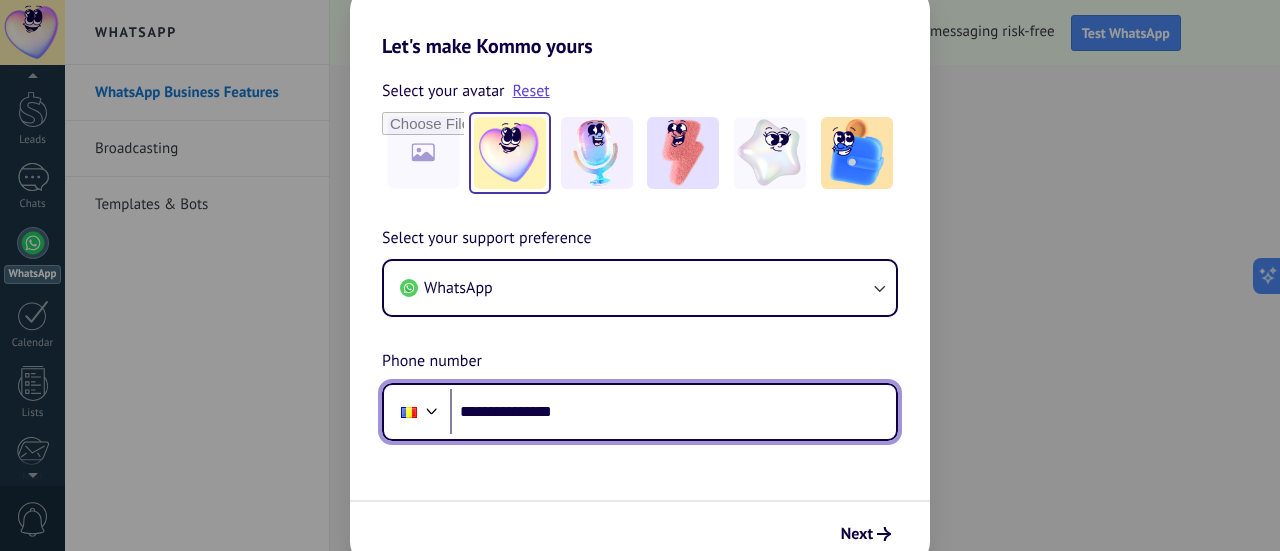 type on "**********" 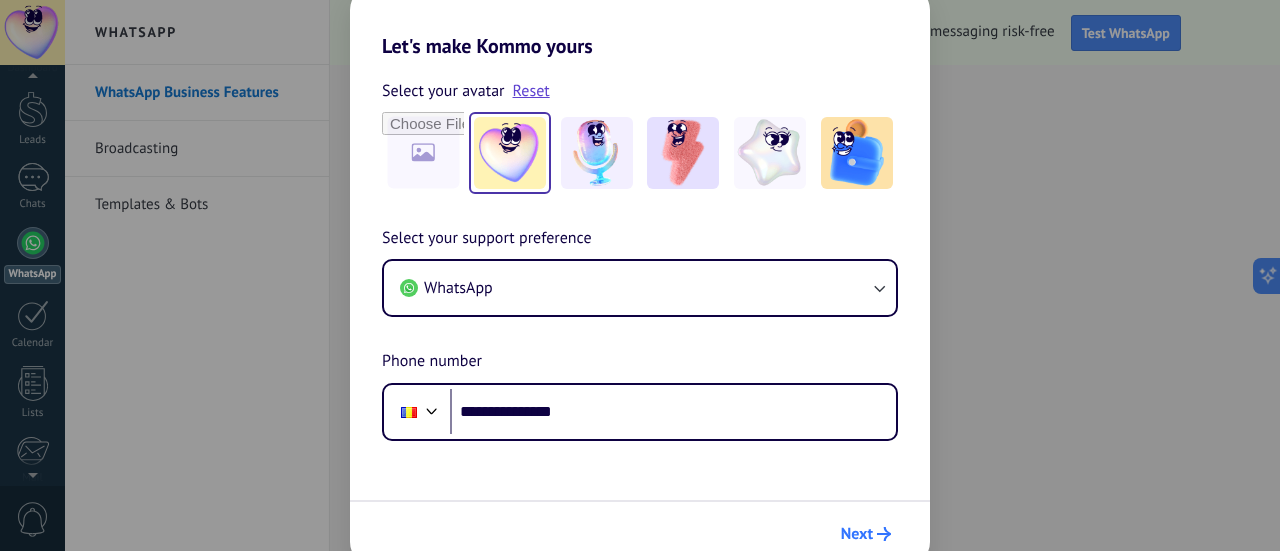 drag, startPoint x: 876, startPoint y: 513, endPoint x: 876, endPoint y: 528, distance: 15 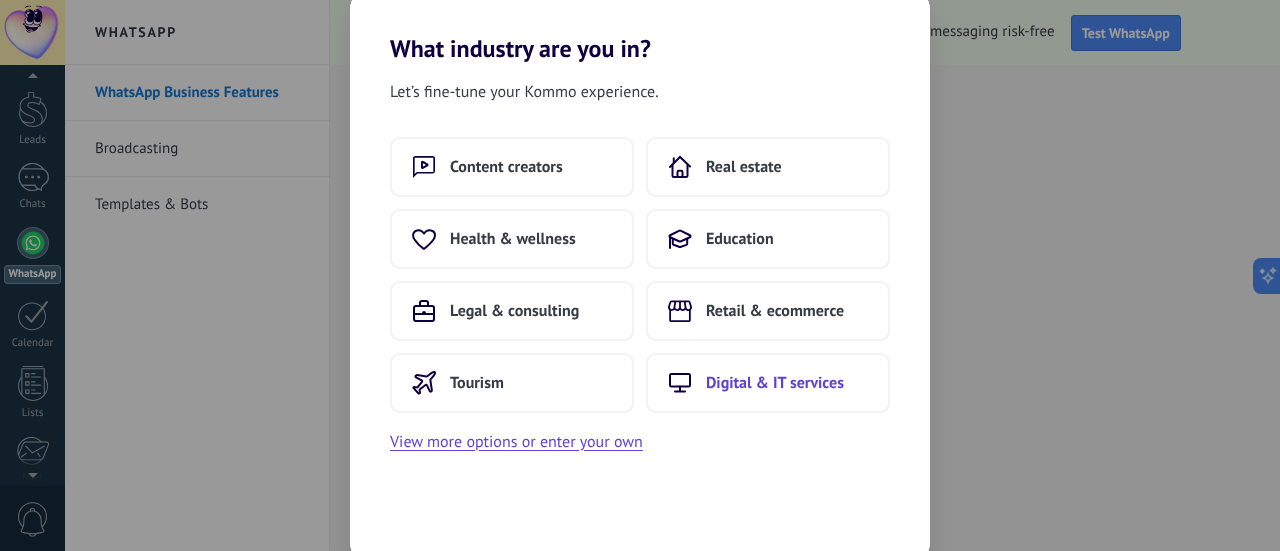 click on "Digital & IT services" at bounding box center (506, 167) 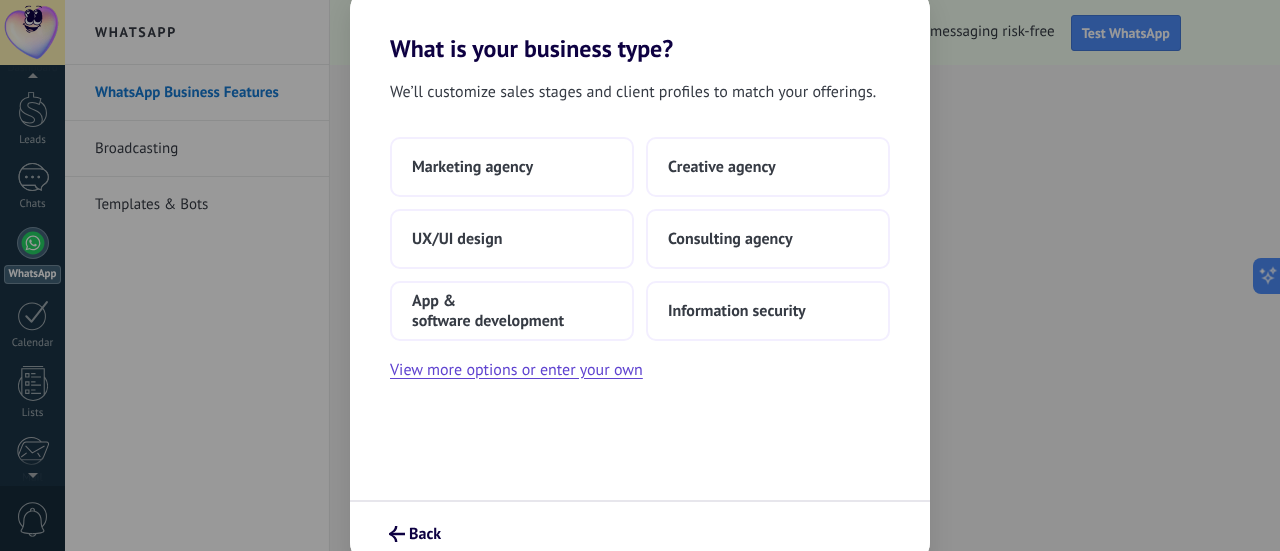 scroll, scrollTop: 0, scrollLeft: 0, axis: both 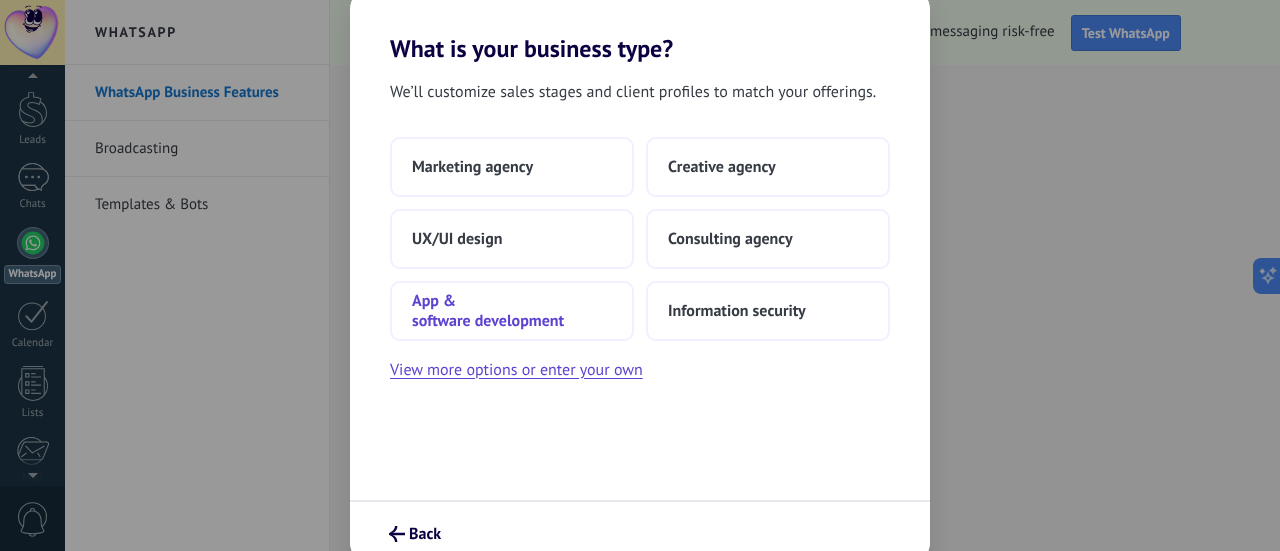 click on "App & software development" at bounding box center (472, 167) 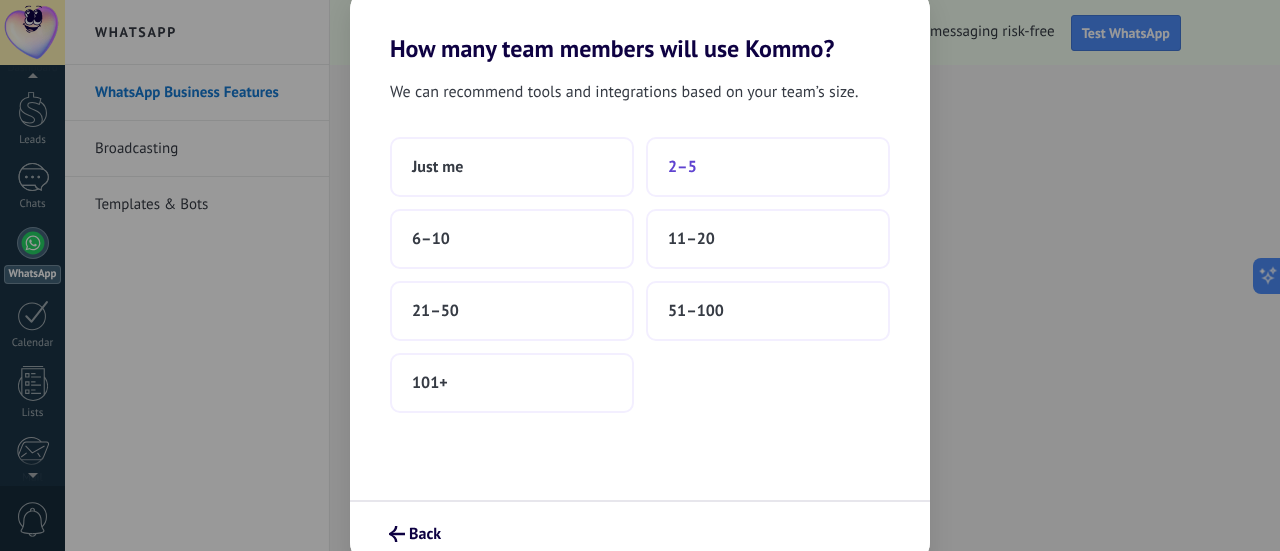 click on "2–5" at bounding box center [768, 167] 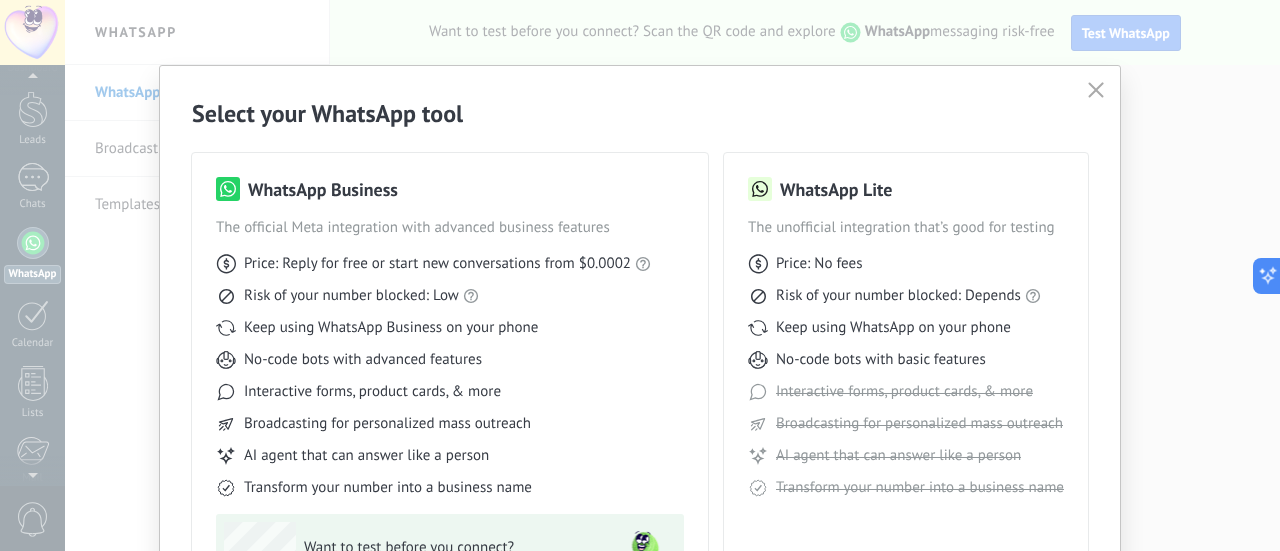 click at bounding box center (1096, 90) 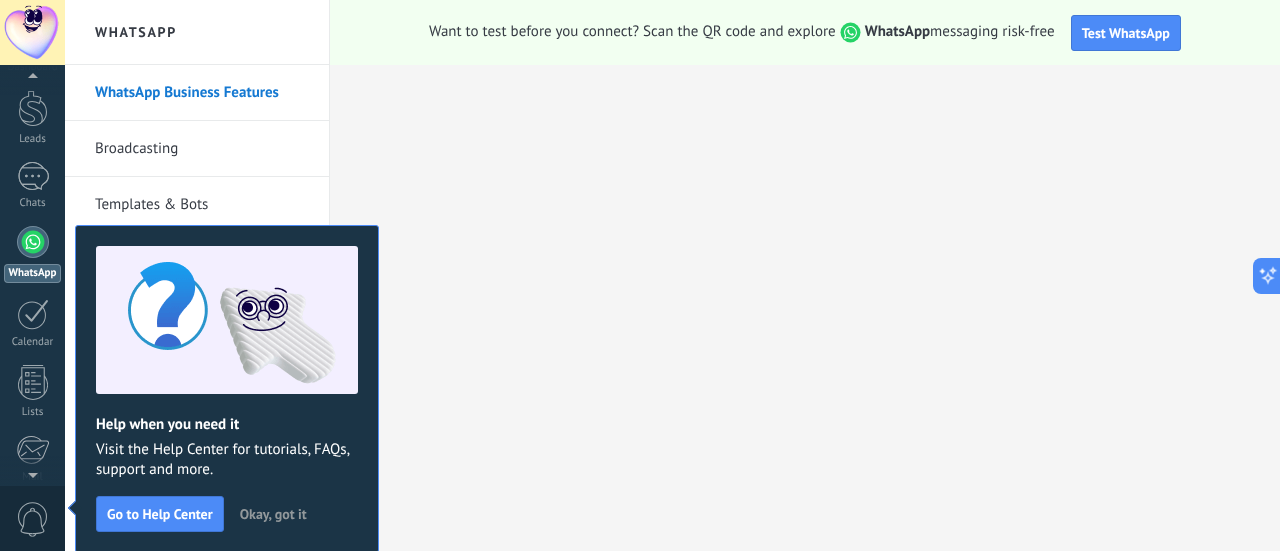scroll, scrollTop: 57, scrollLeft: 0, axis: vertical 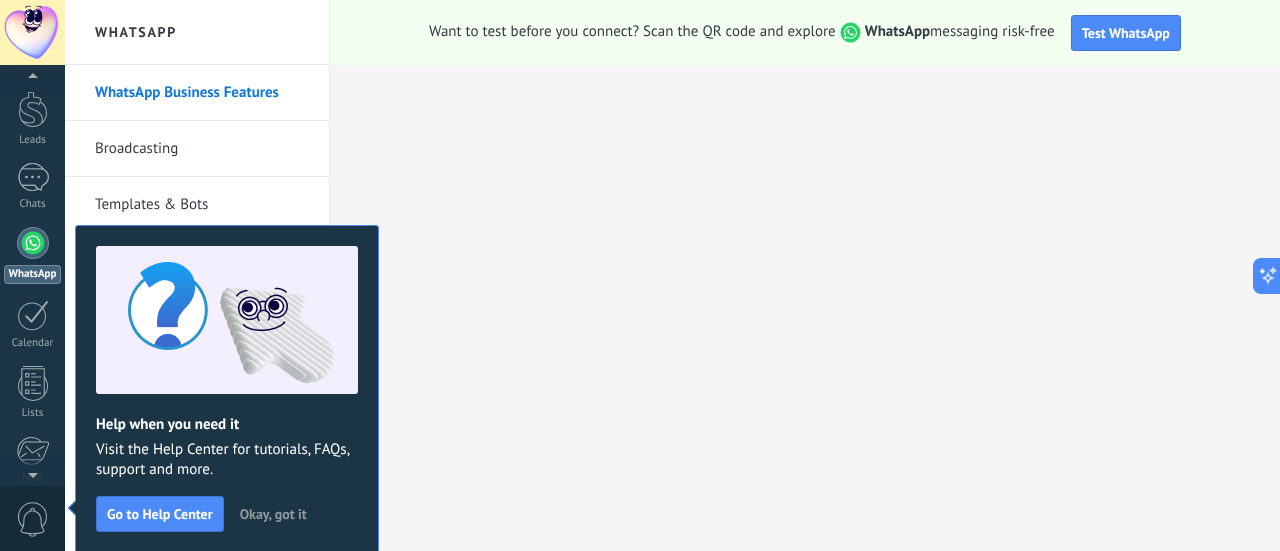 click on "Okay, got it" at bounding box center (273, 514) 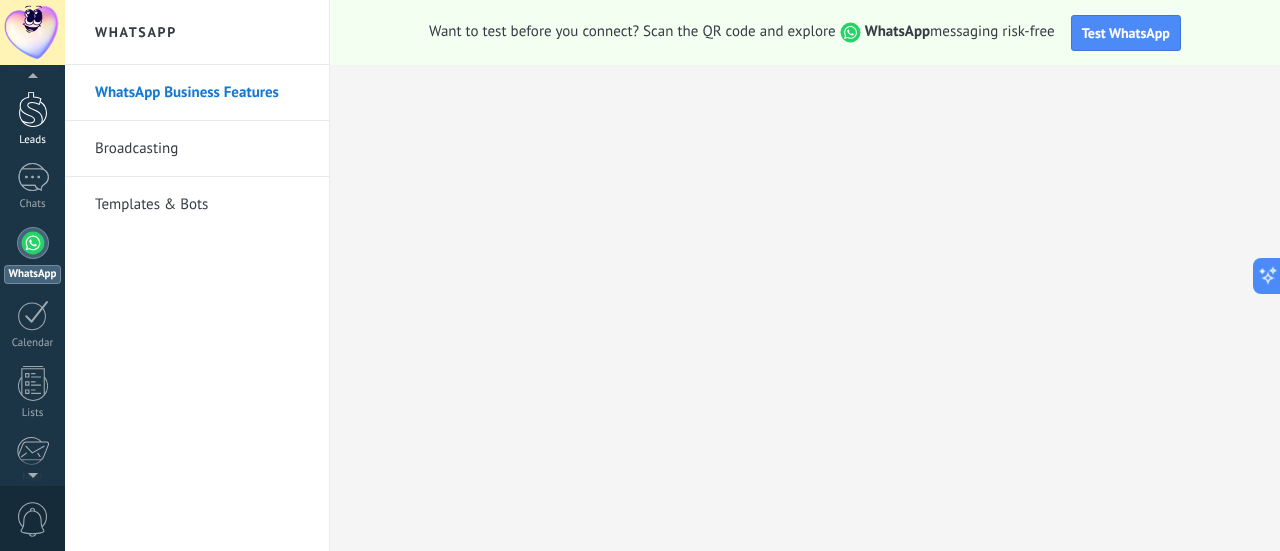 click at bounding box center [33, 109] 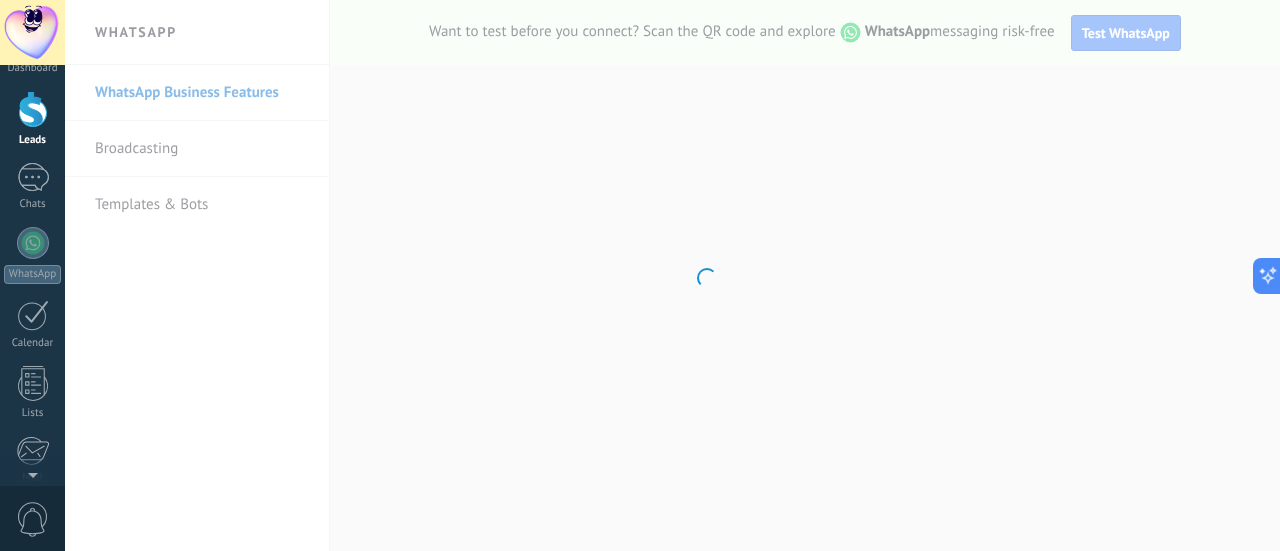 scroll, scrollTop: 0, scrollLeft: 0, axis: both 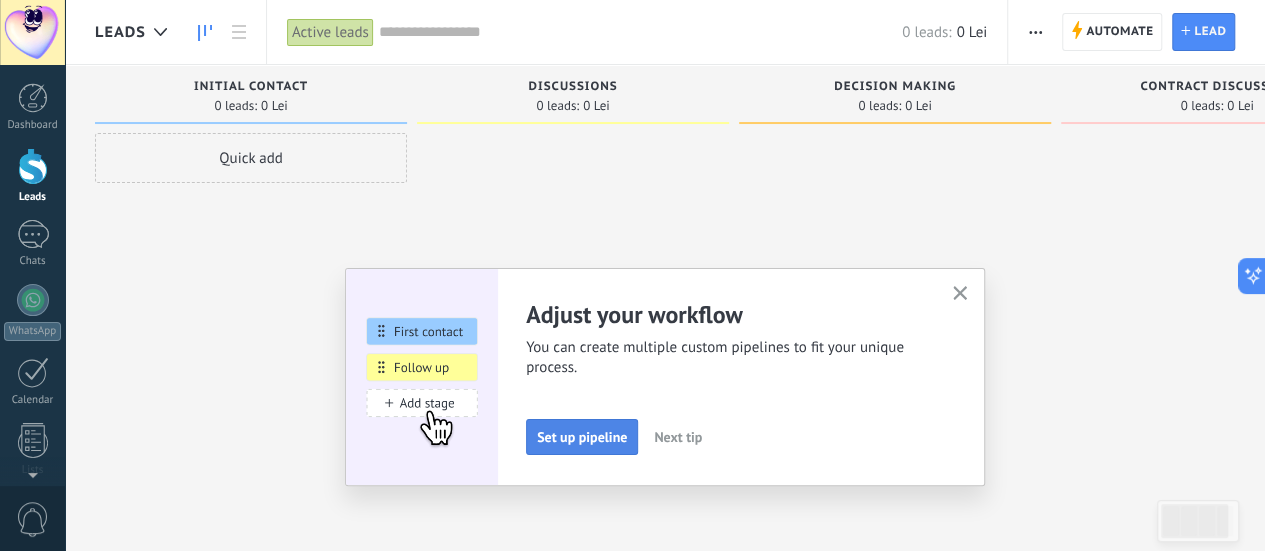 click on "Set up pipeline" at bounding box center [582, 437] 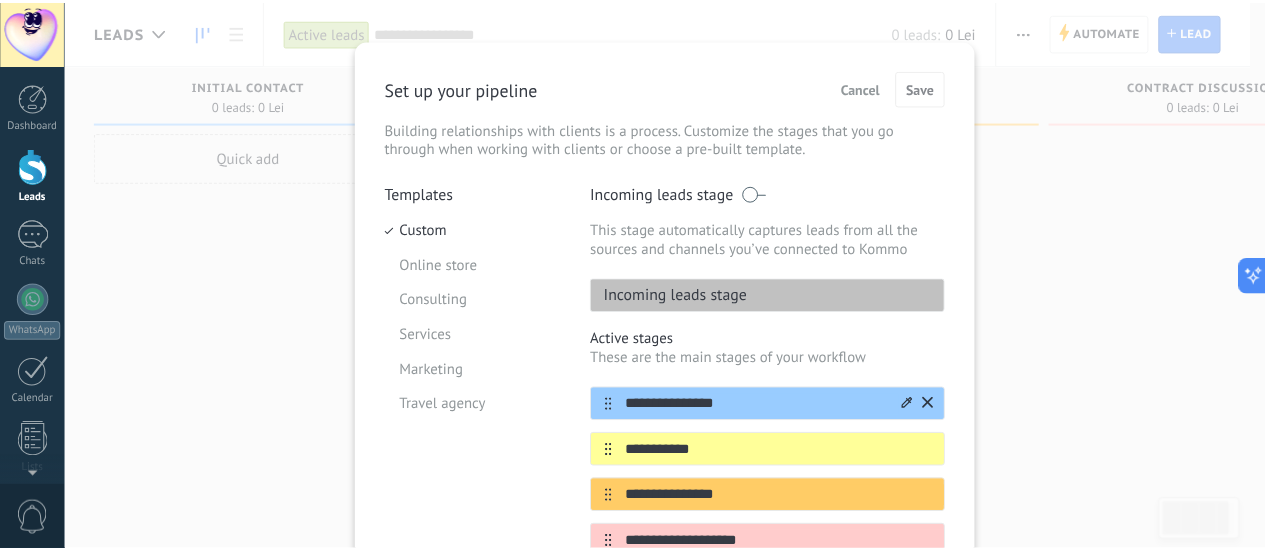 scroll, scrollTop: 0, scrollLeft: 0, axis: both 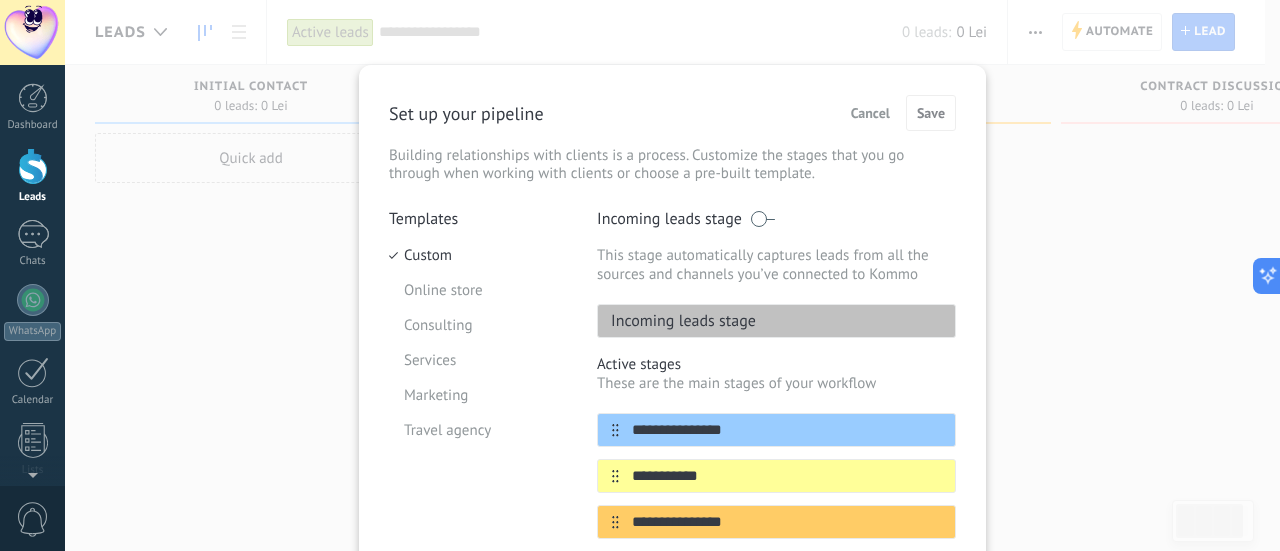 click on "Cancel" at bounding box center [870, 113] 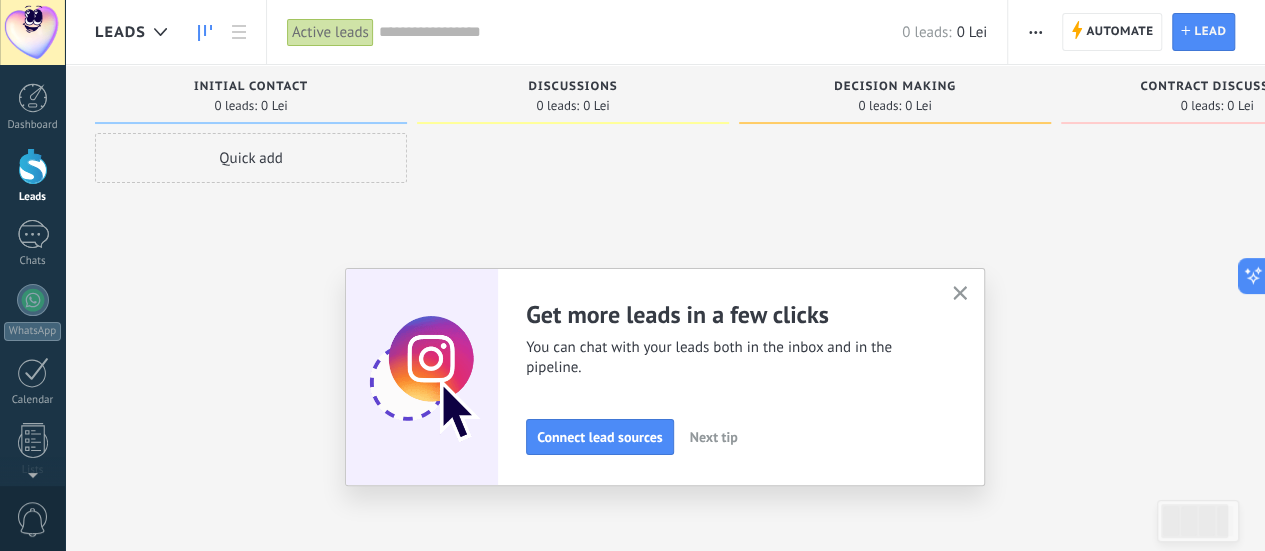 click at bounding box center [960, 293] 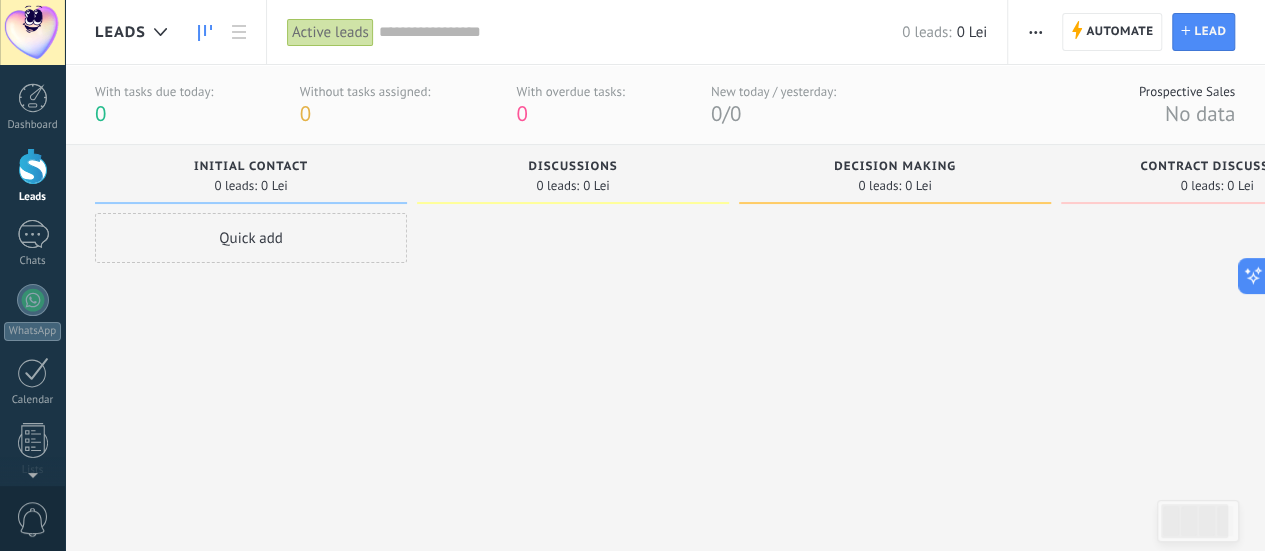 click on "Quick add" at bounding box center [251, 238] 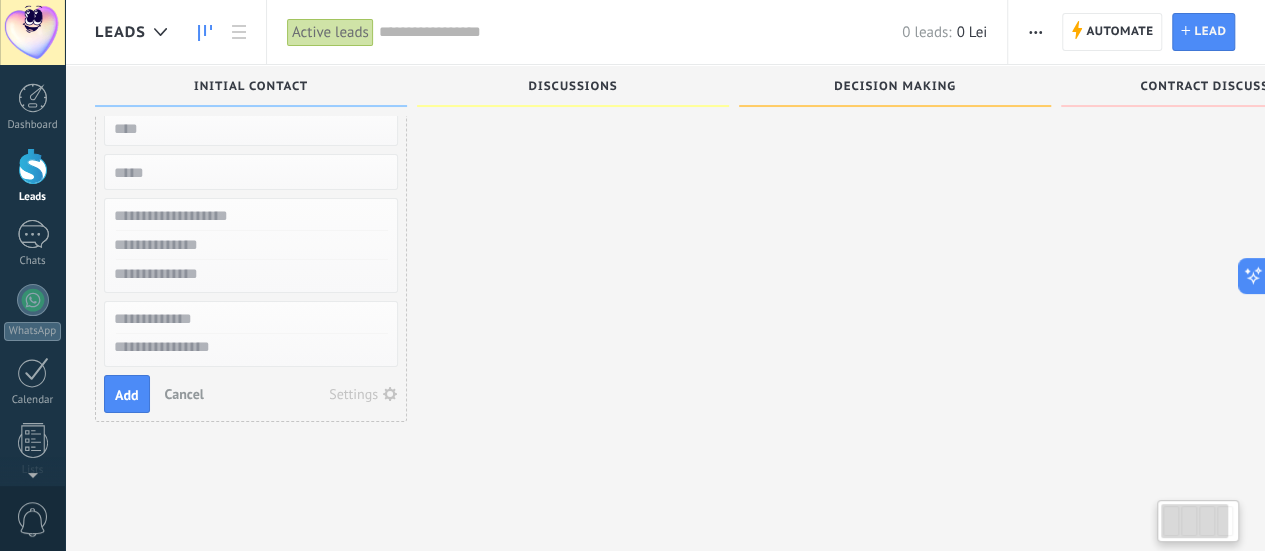 scroll, scrollTop: 0, scrollLeft: 0, axis: both 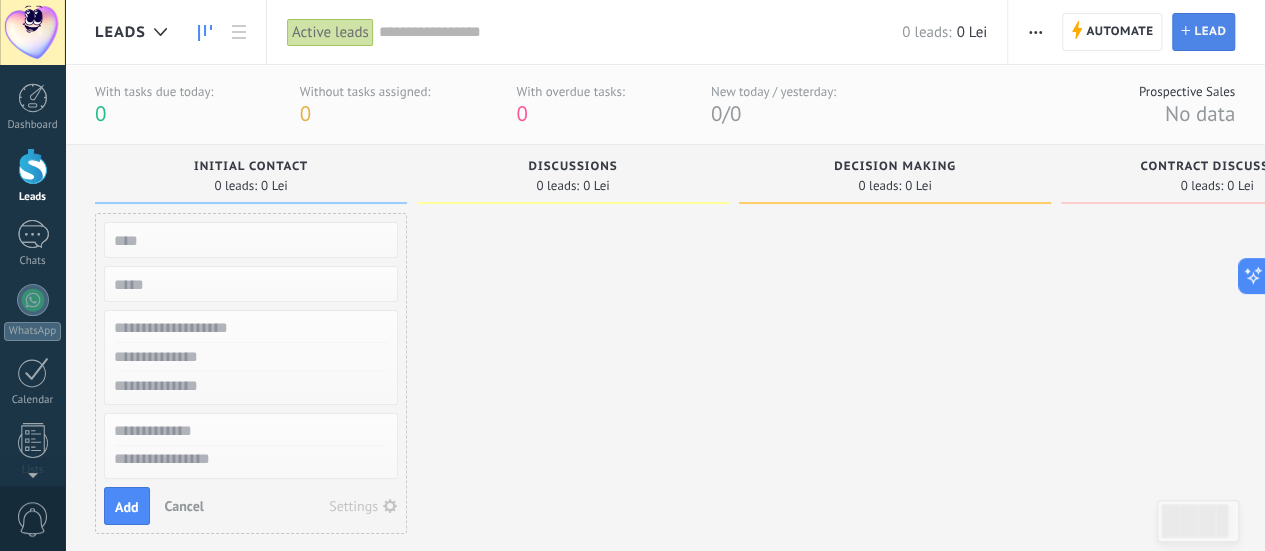 click on "Lead" at bounding box center (1210, 32) 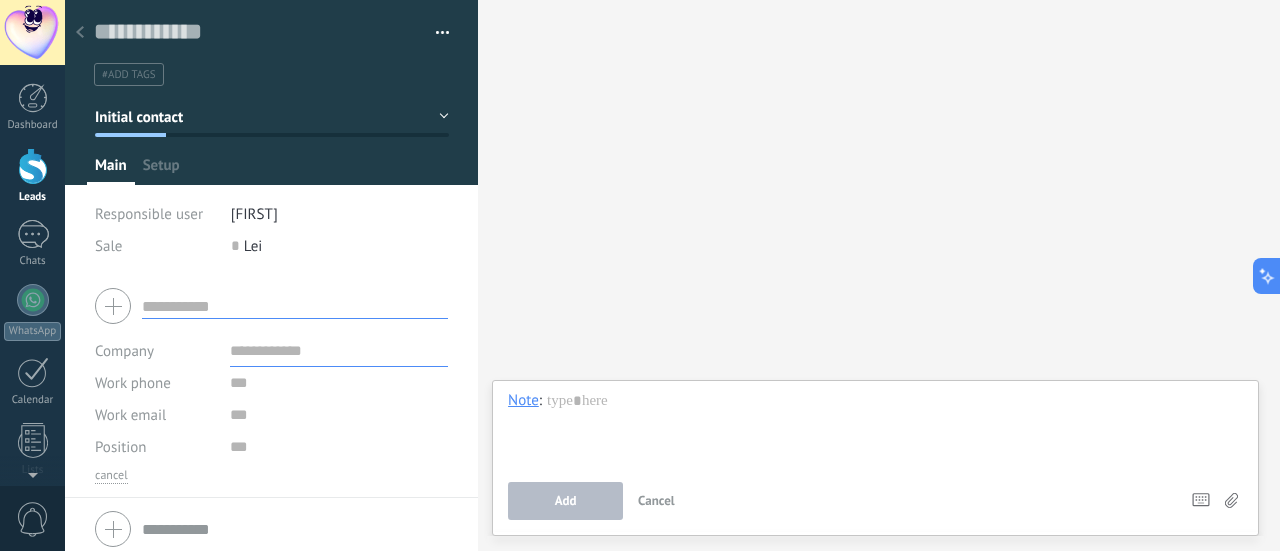 click on "Cancel" at bounding box center (656, 500) 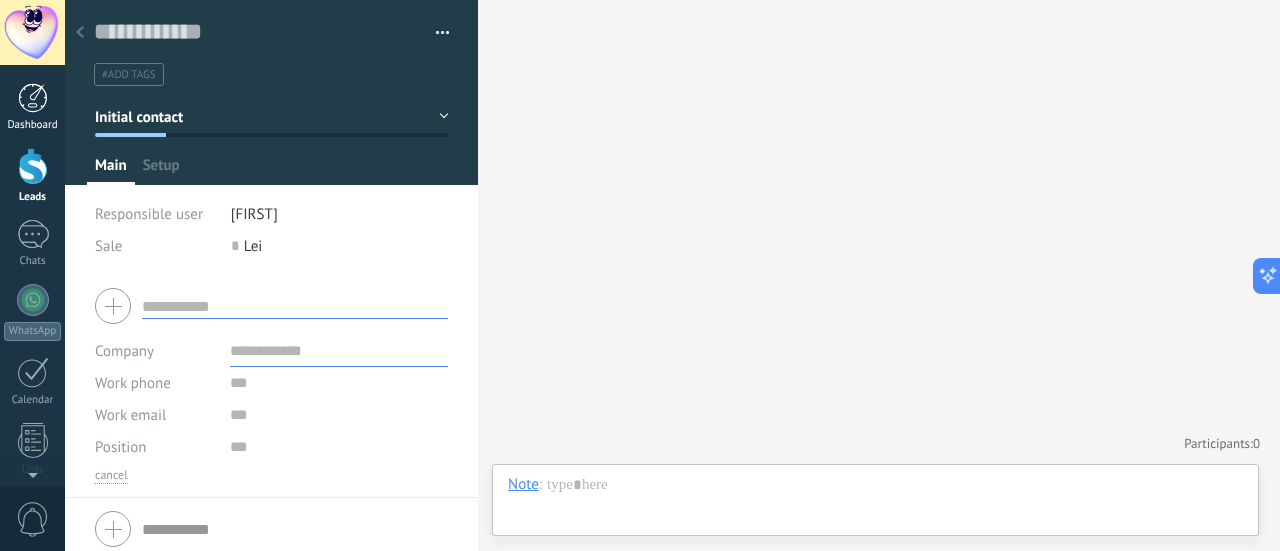 click at bounding box center (33, 98) 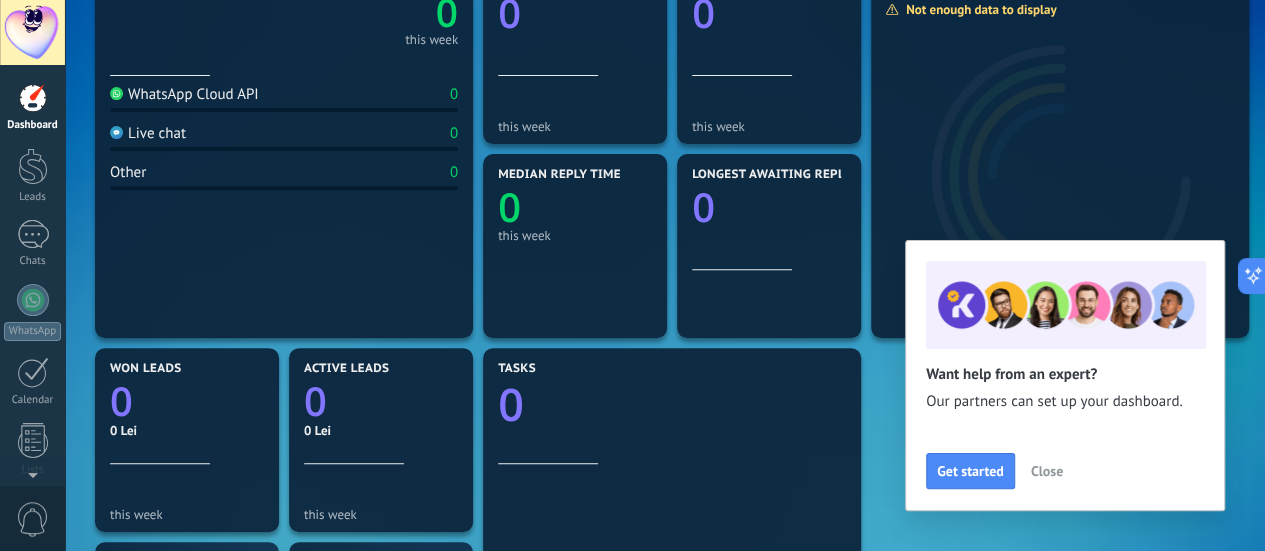scroll, scrollTop: 300, scrollLeft: 0, axis: vertical 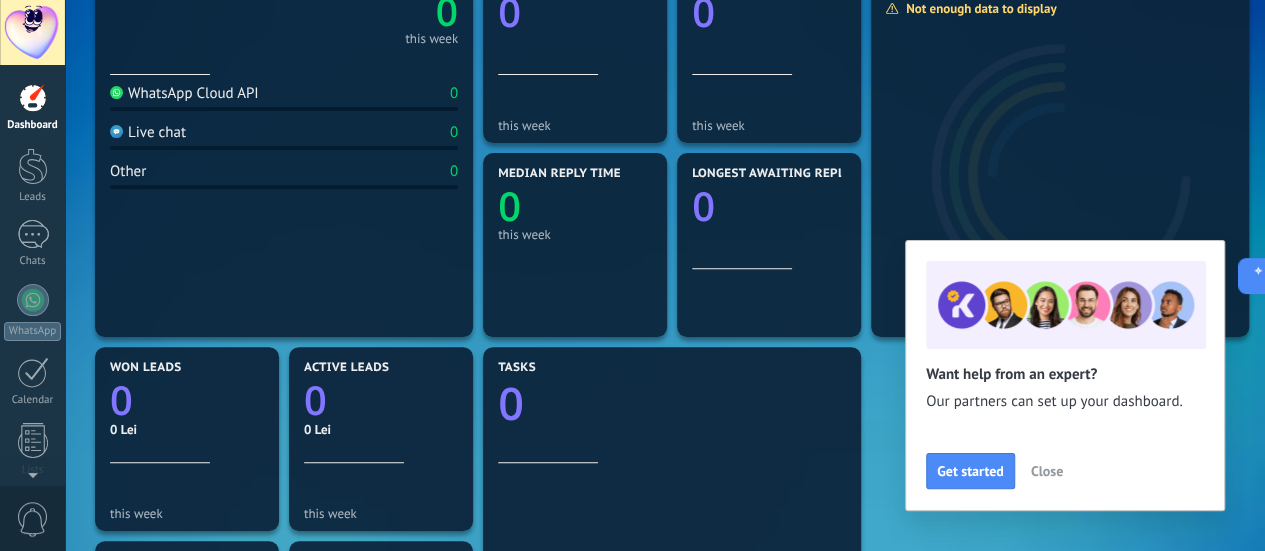 click on "Close" at bounding box center [1047, 471] 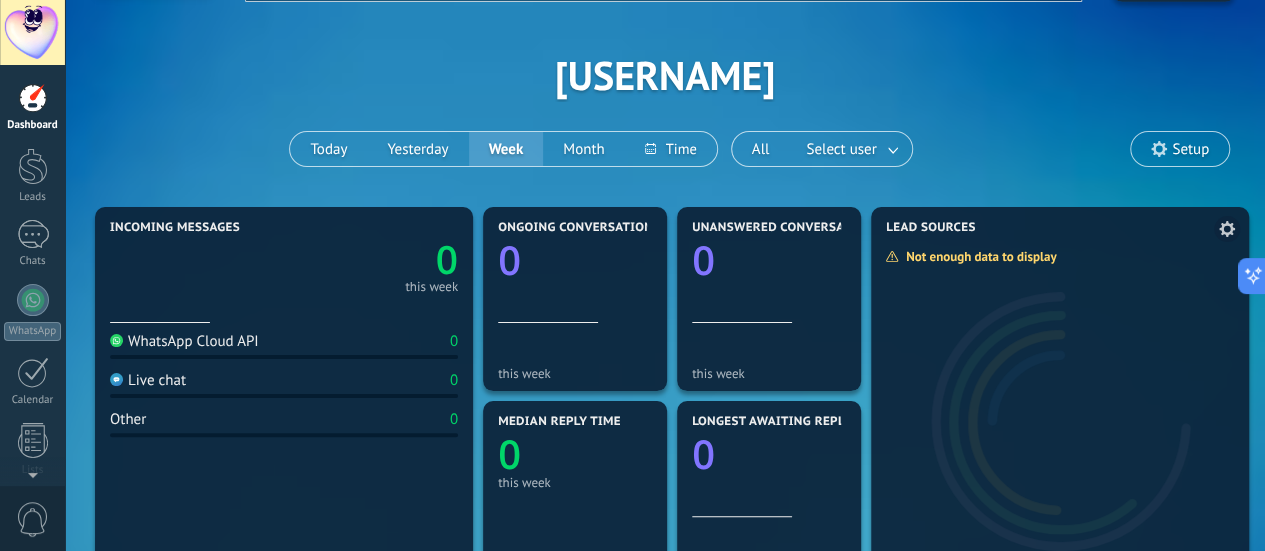 scroll, scrollTop: 0, scrollLeft: 0, axis: both 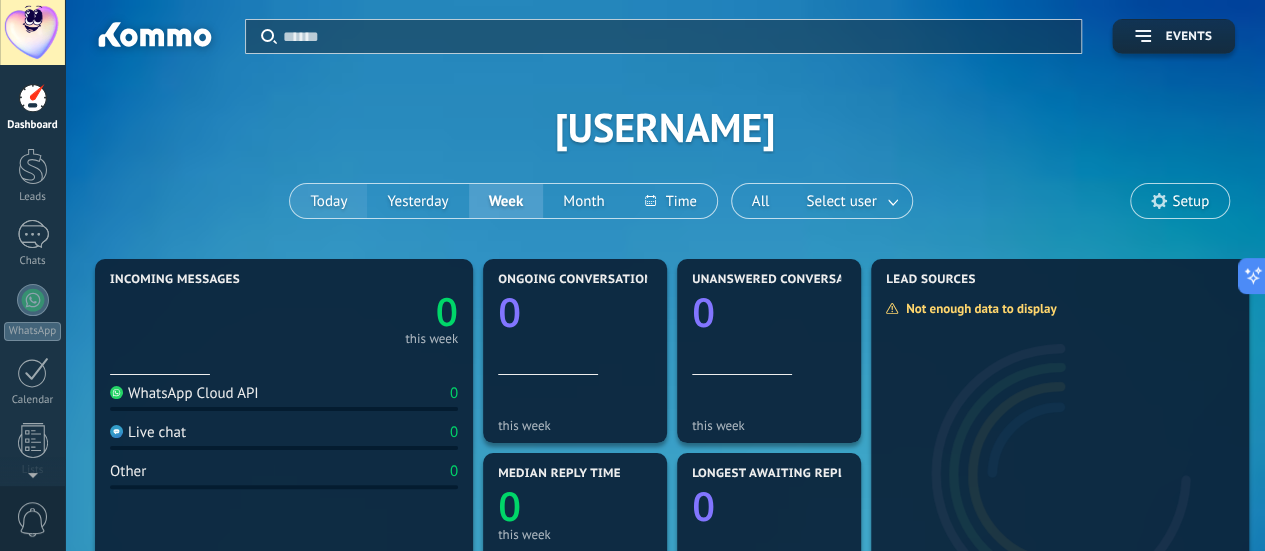 click on "Today" at bounding box center [328, 201] 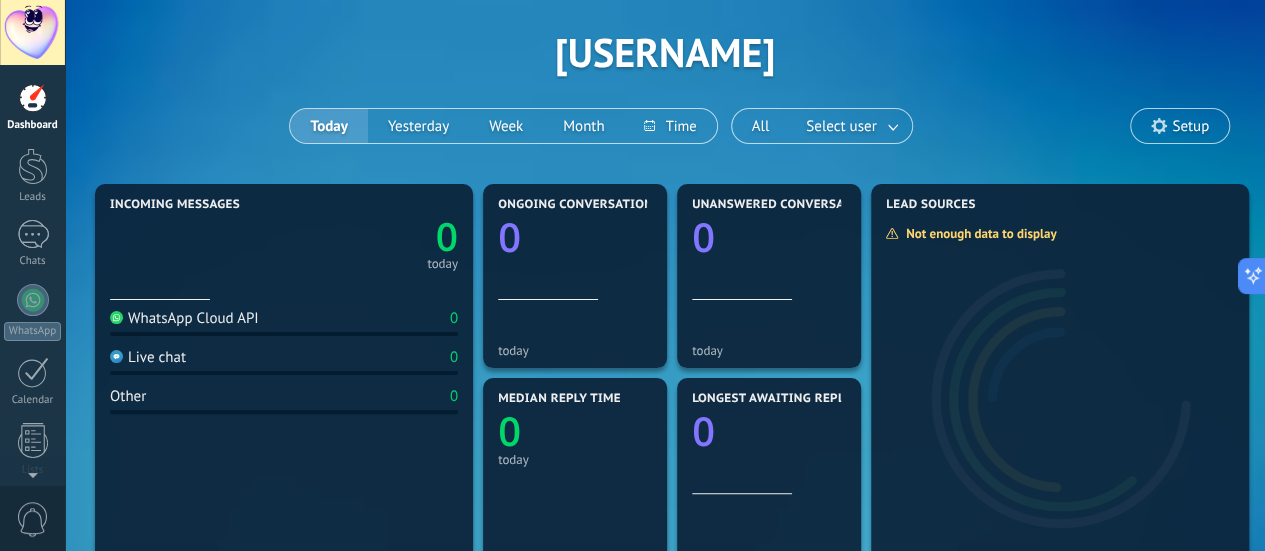scroll, scrollTop: 0, scrollLeft: 0, axis: both 